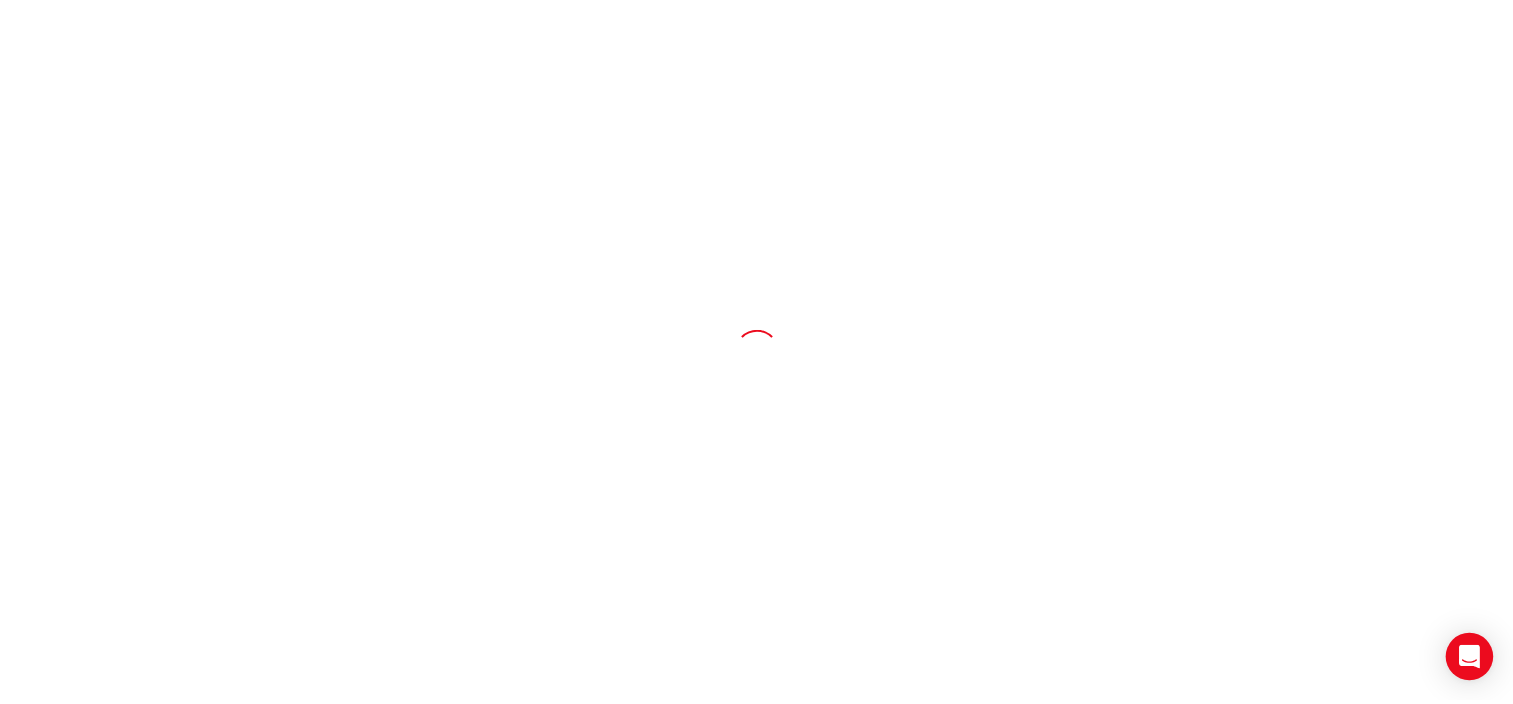 scroll, scrollTop: 0, scrollLeft: 0, axis: both 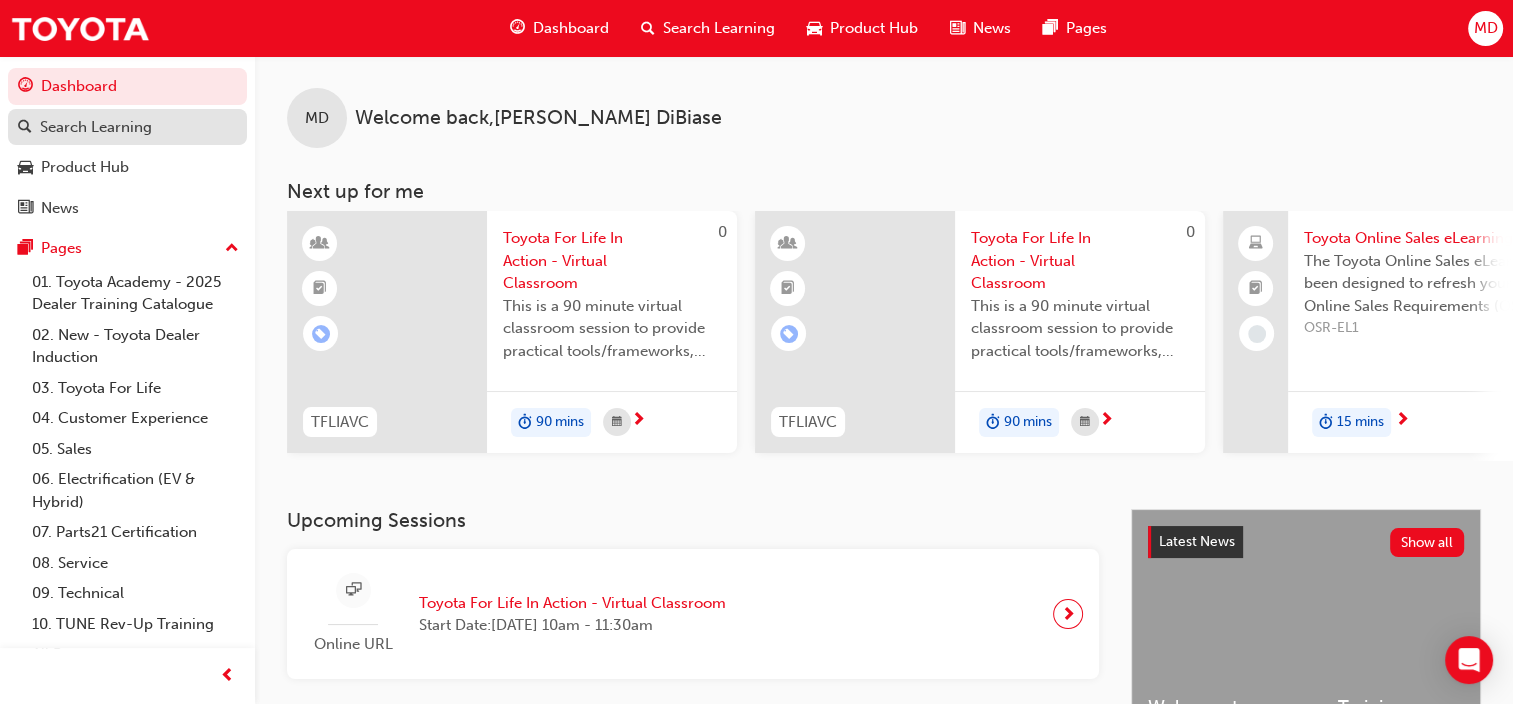 click on "Search Learning" at bounding box center [127, 127] 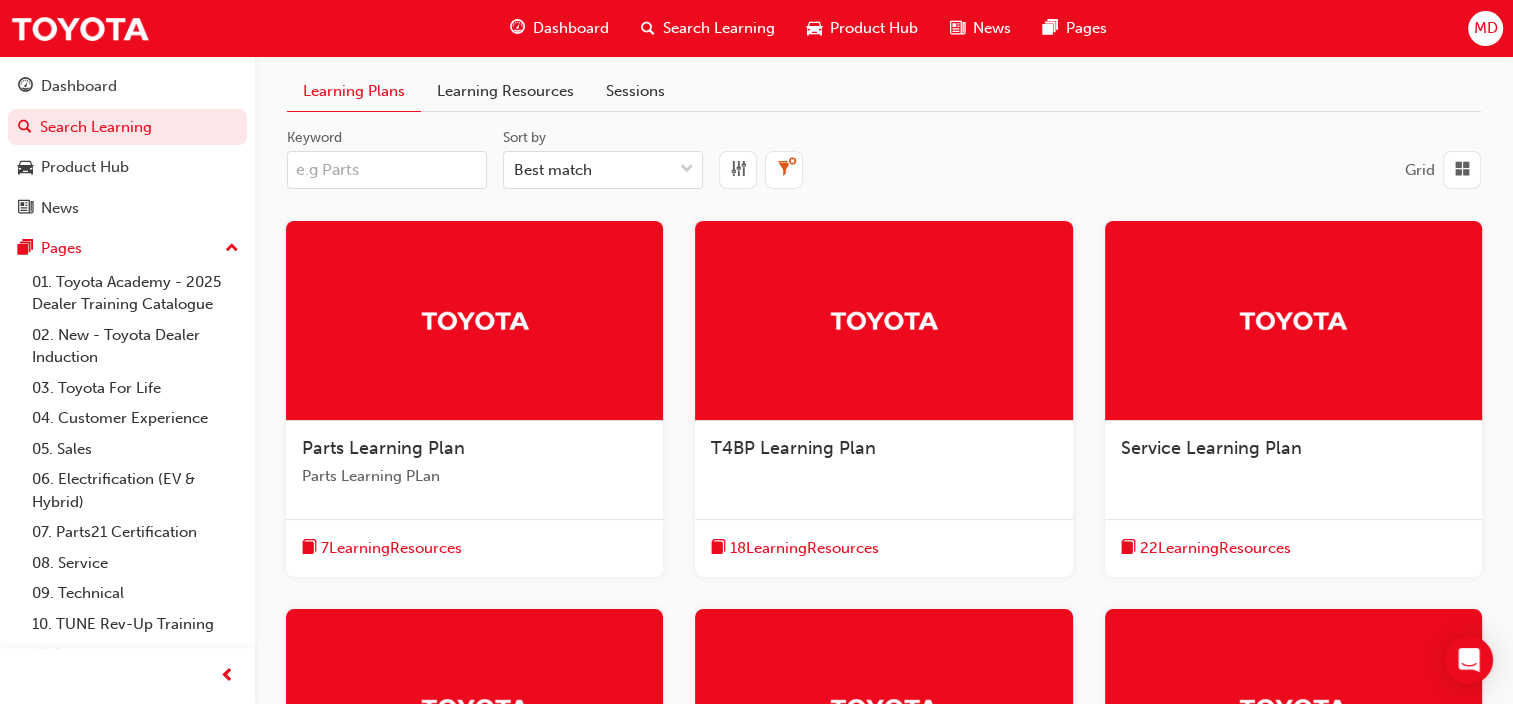 click on "Learning Resources" at bounding box center (505, 91) 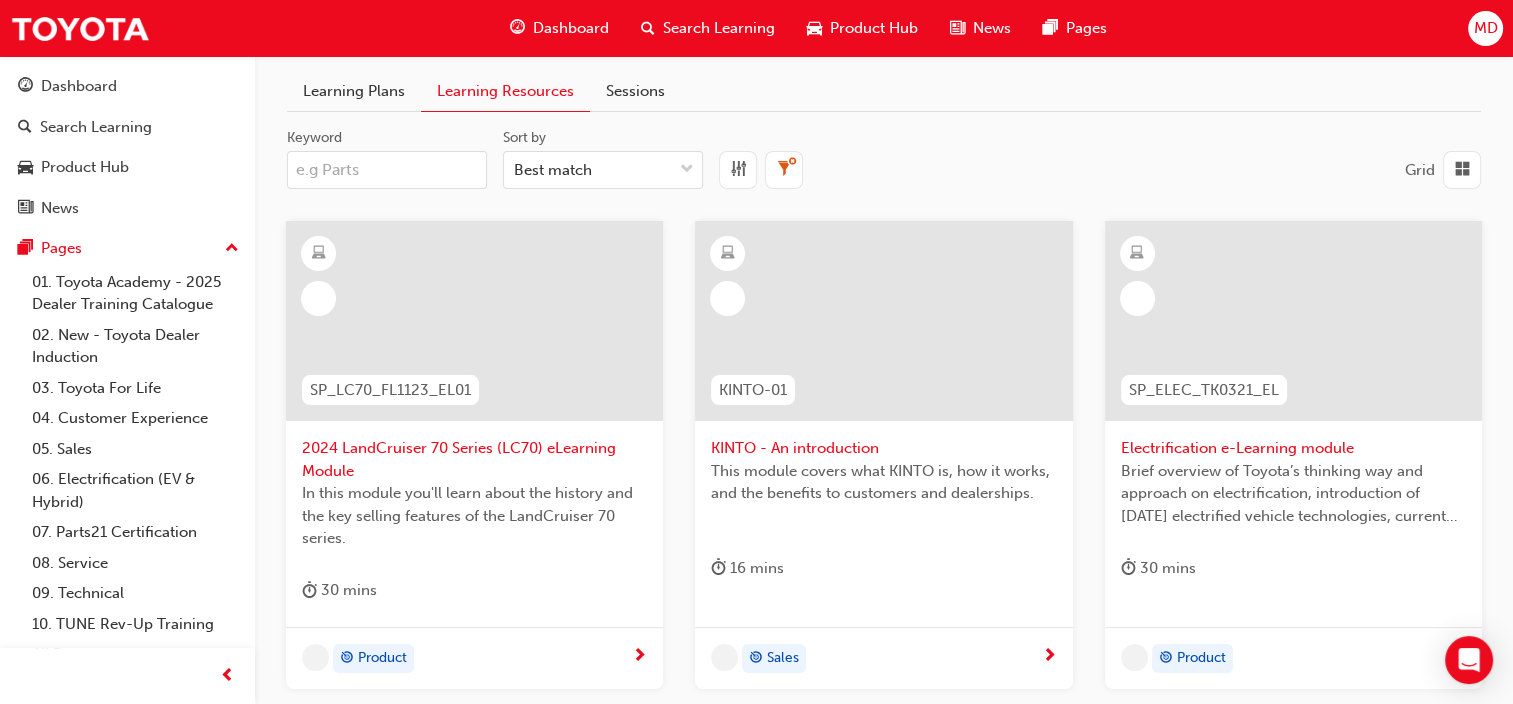 click on "Keyword" at bounding box center (387, 170) 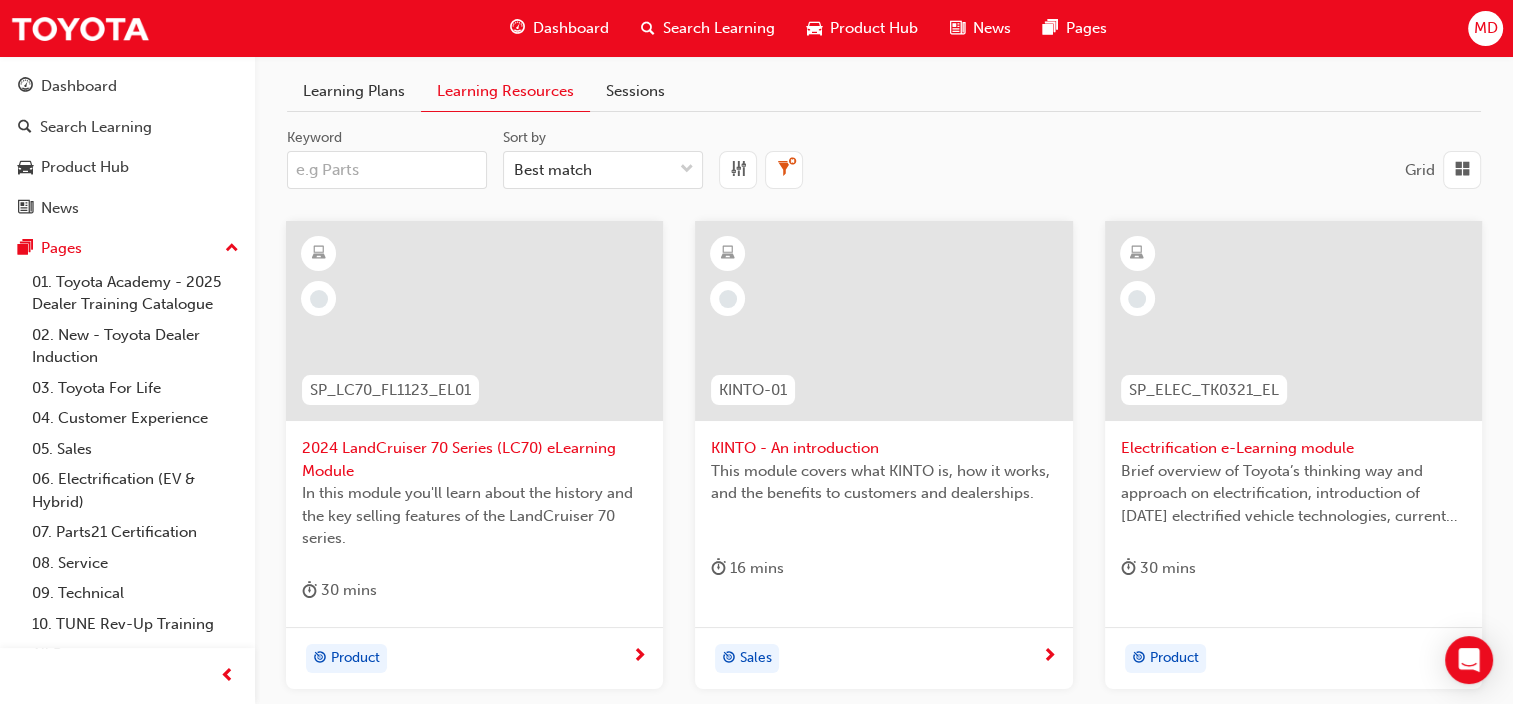 paste on "ACLSALES" 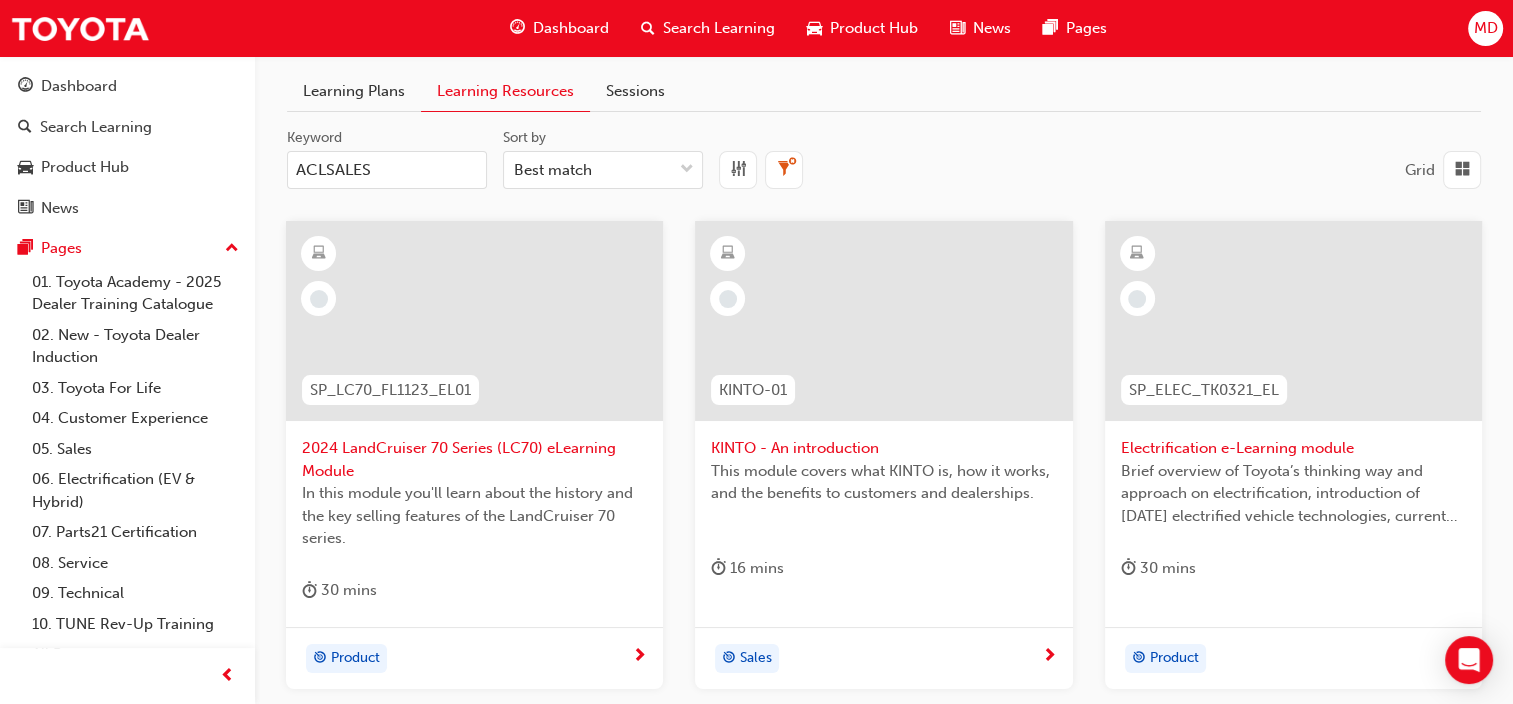 type on "ACLSALES" 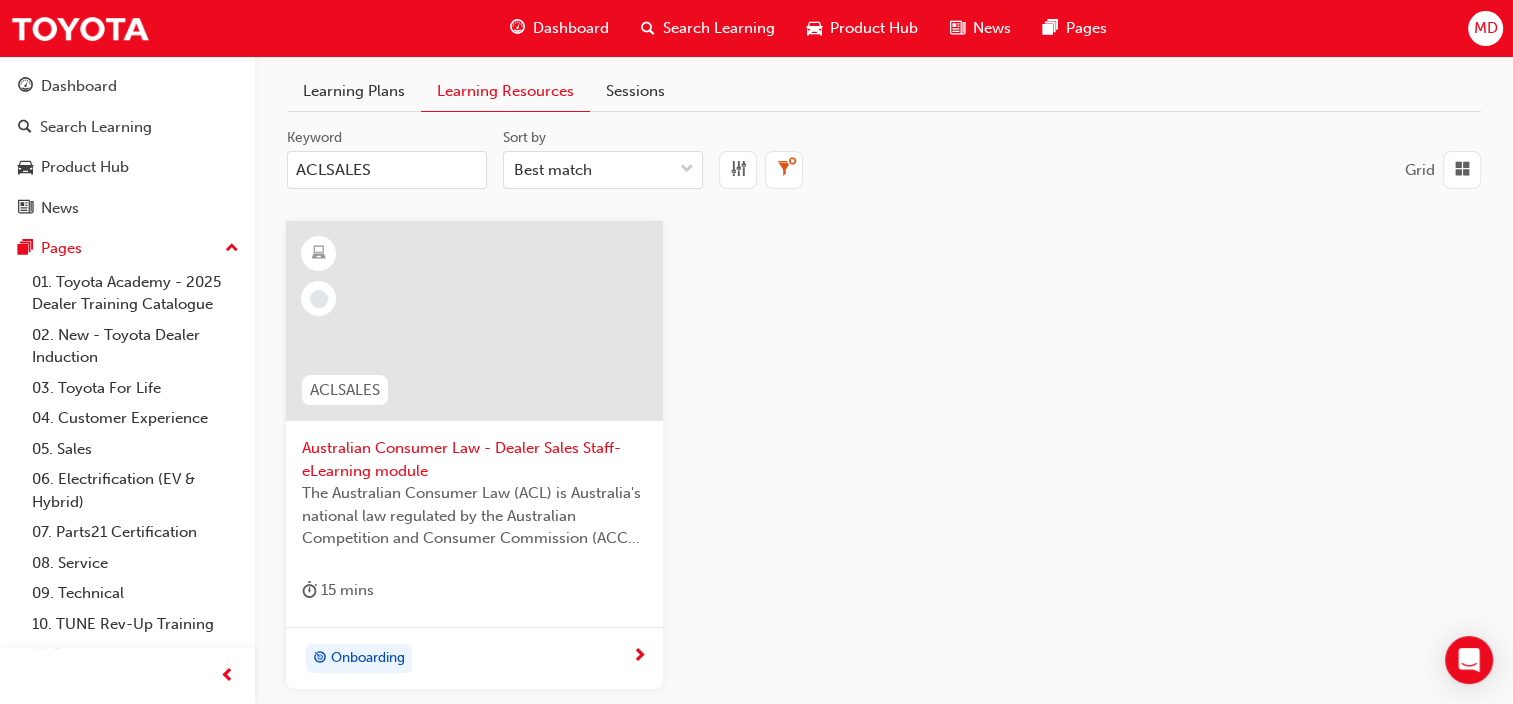 click on "Onboarding" at bounding box center (368, 658) 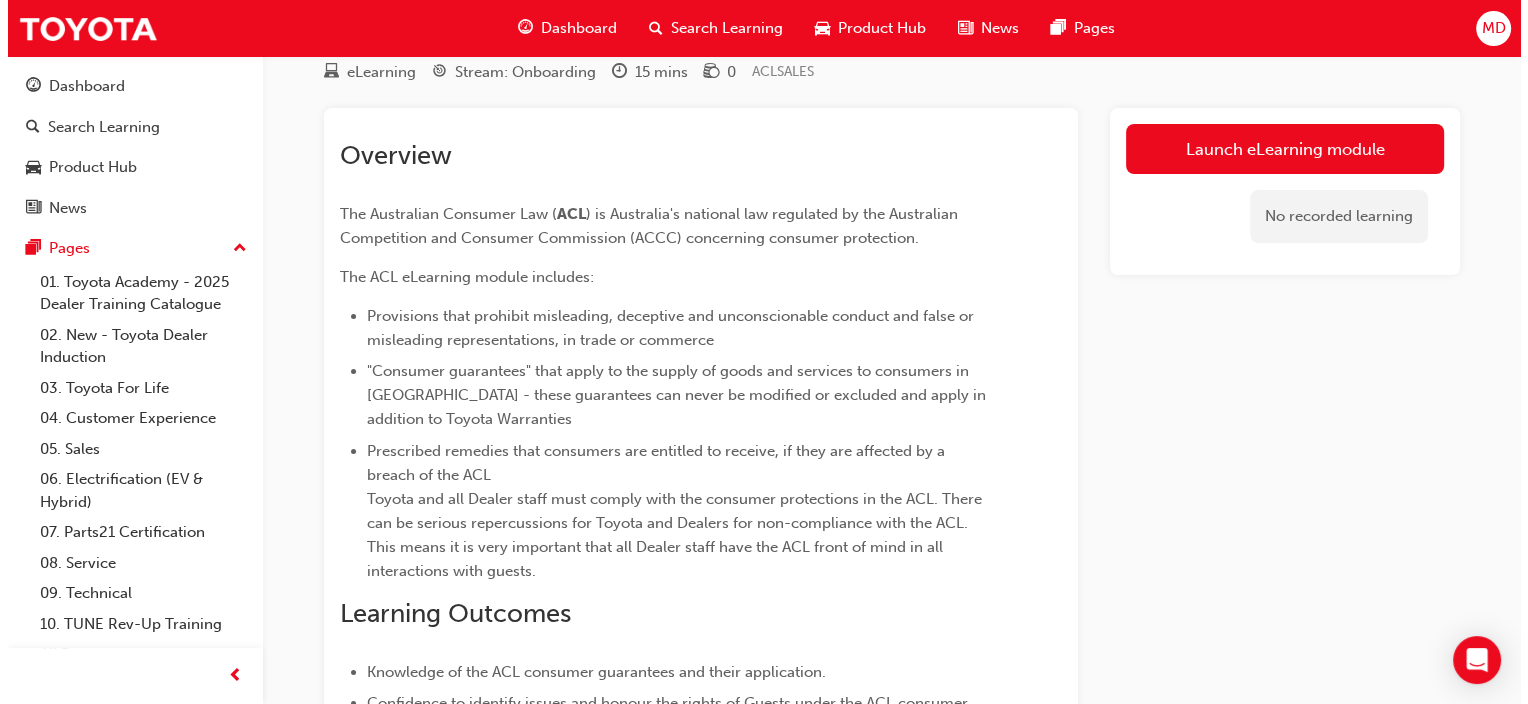 scroll, scrollTop: 0, scrollLeft: 0, axis: both 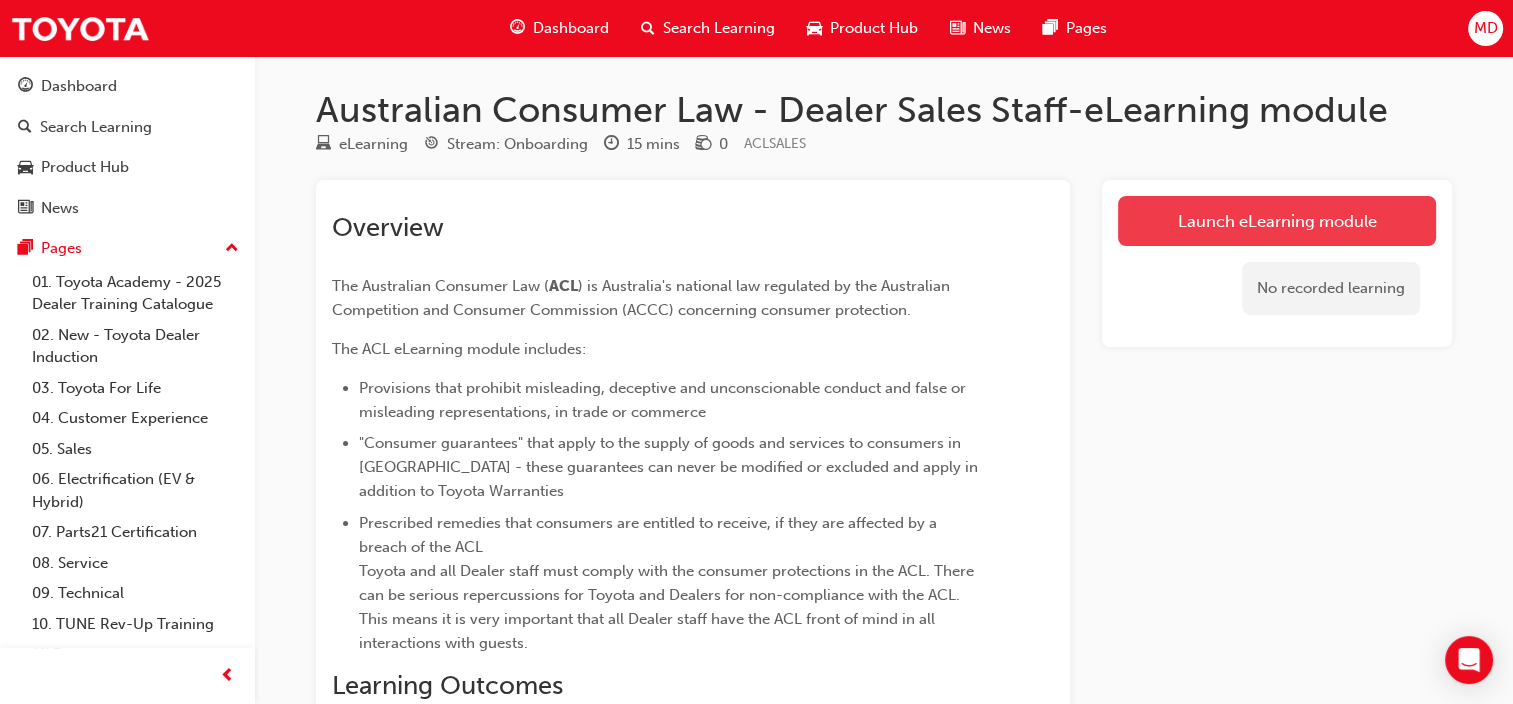 click on "Launch eLearning module" at bounding box center [1277, 221] 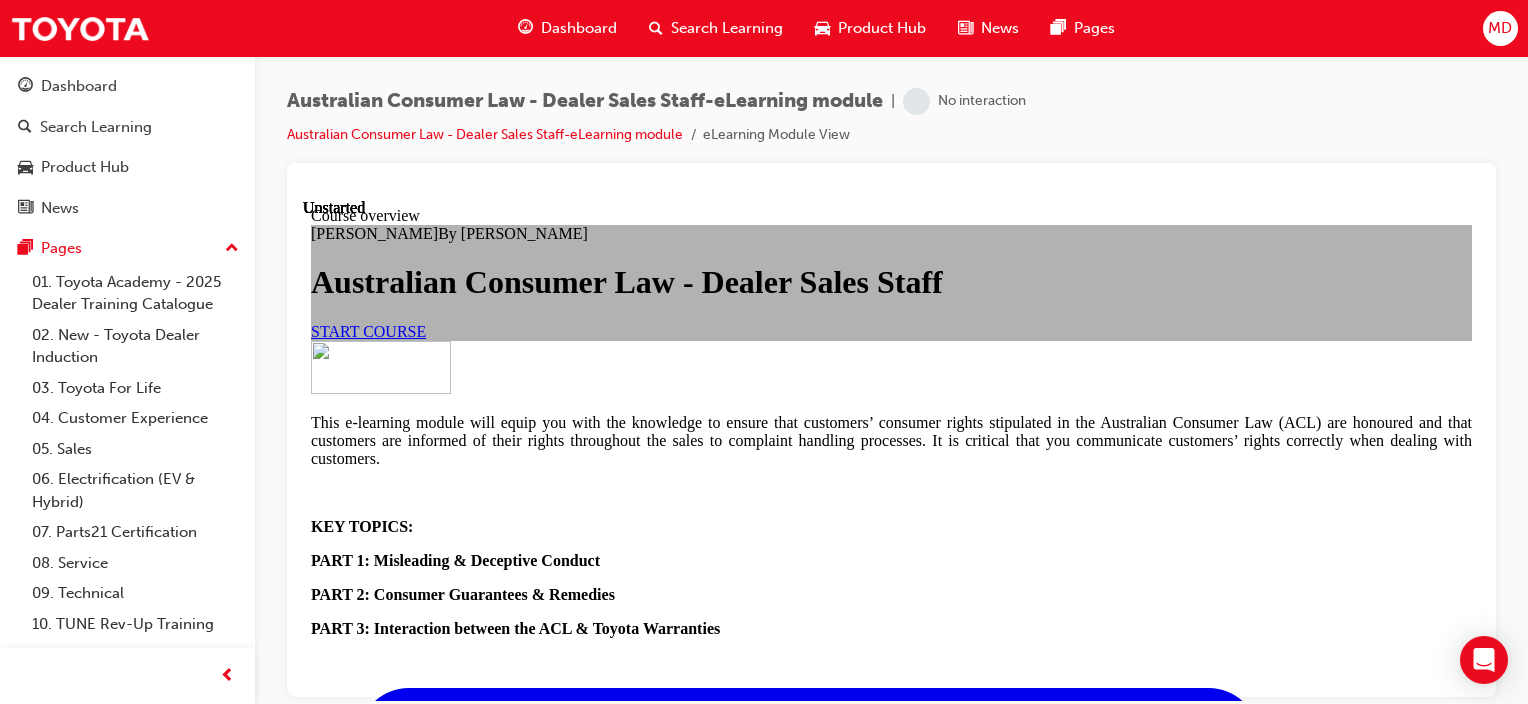 scroll, scrollTop: 0, scrollLeft: 0, axis: both 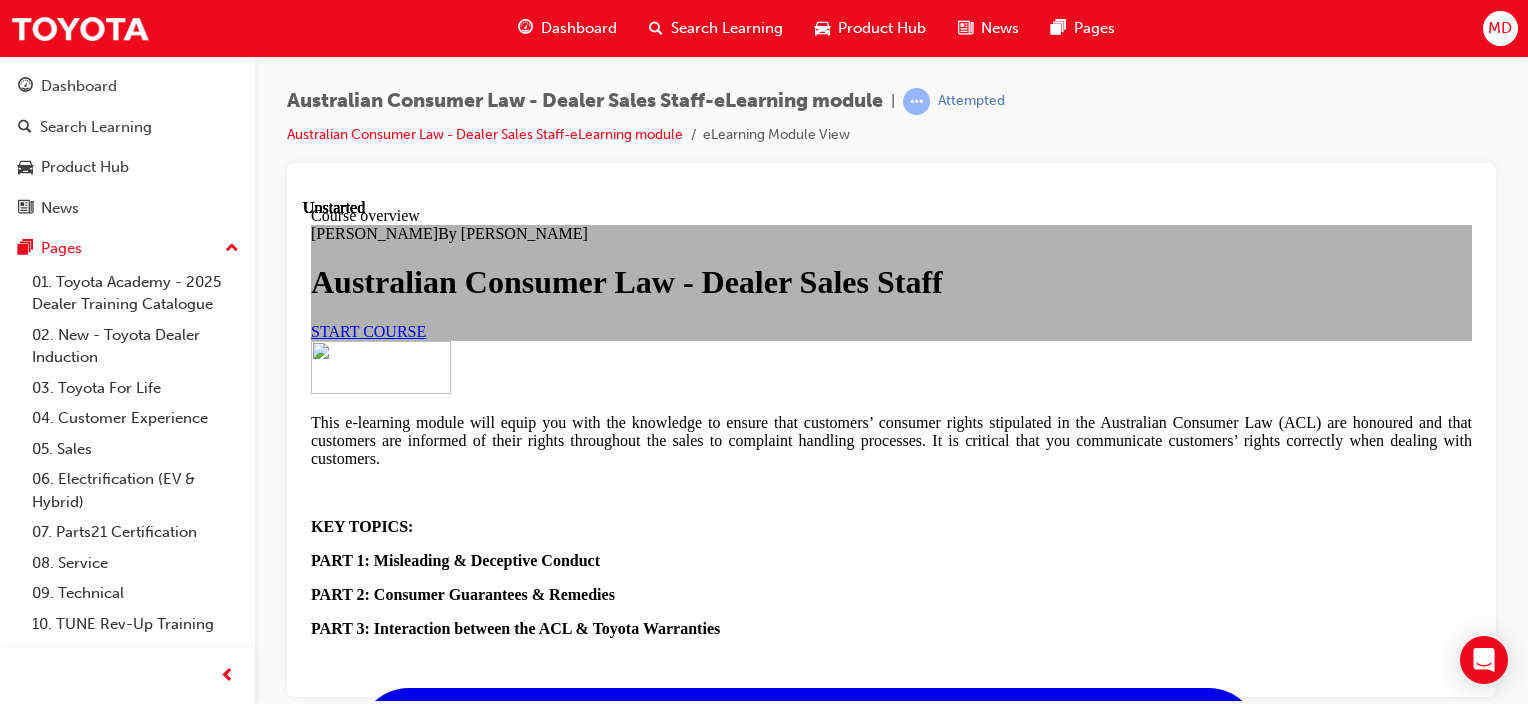 click on "START COURSE" at bounding box center (368, 330) 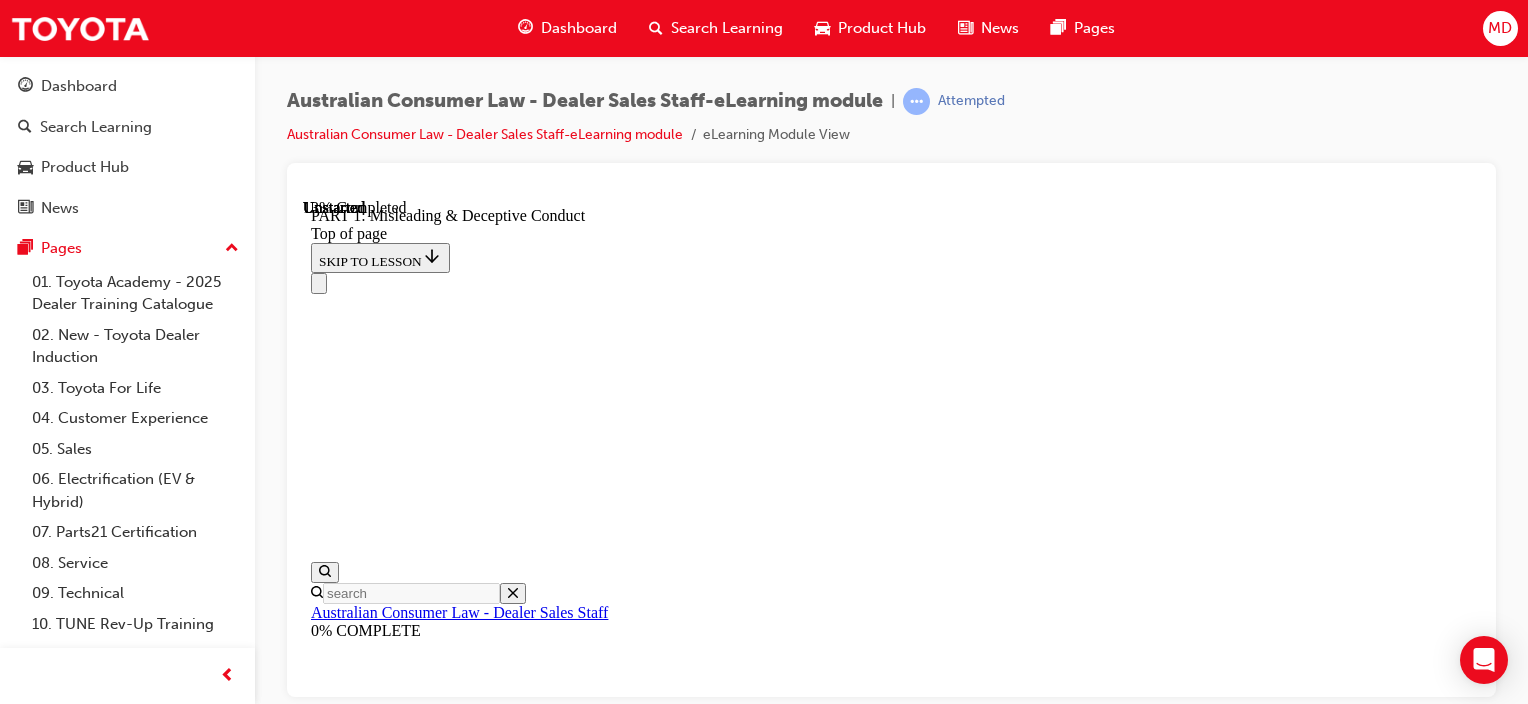 scroll, scrollTop: 1500, scrollLeft: 0, axis: vertical 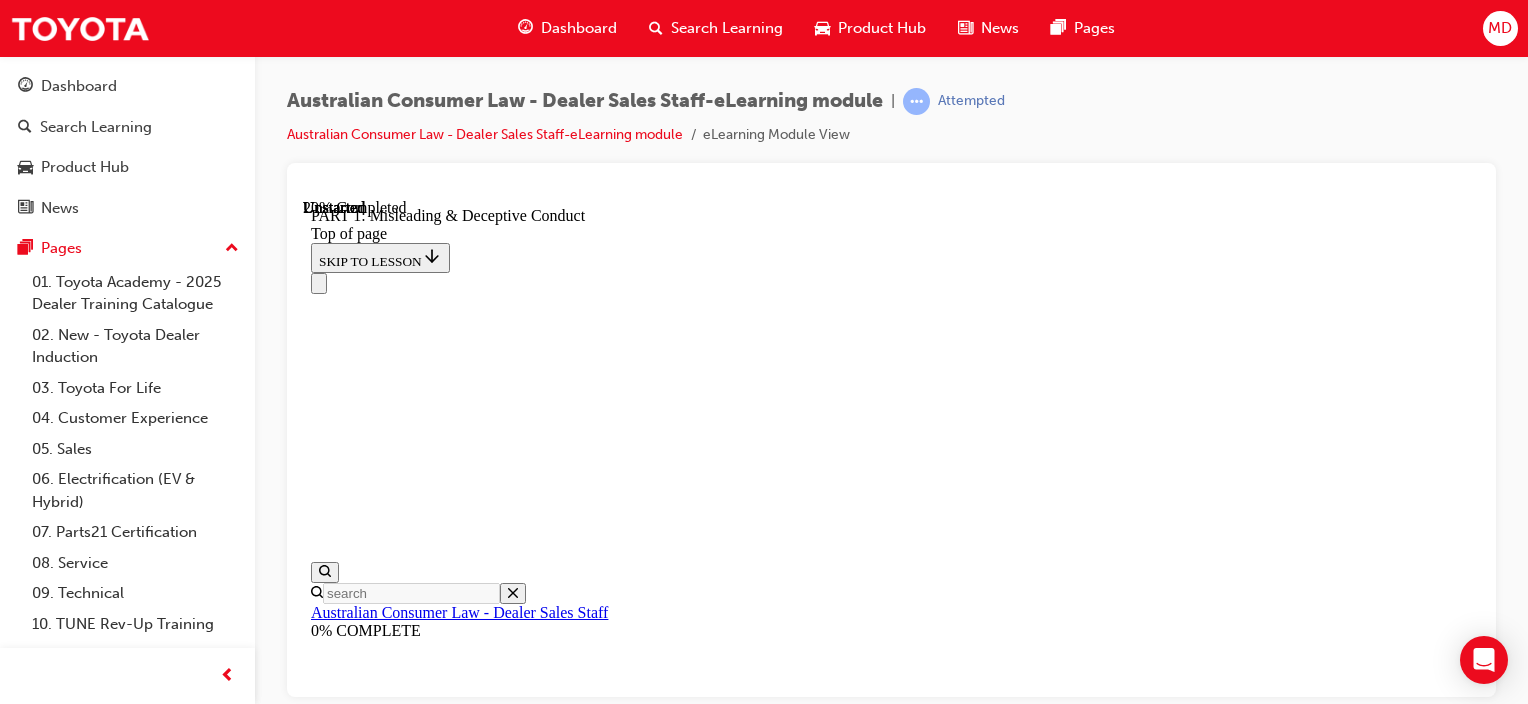 click on "CONTINUE" at bounding box center (353, 8842) 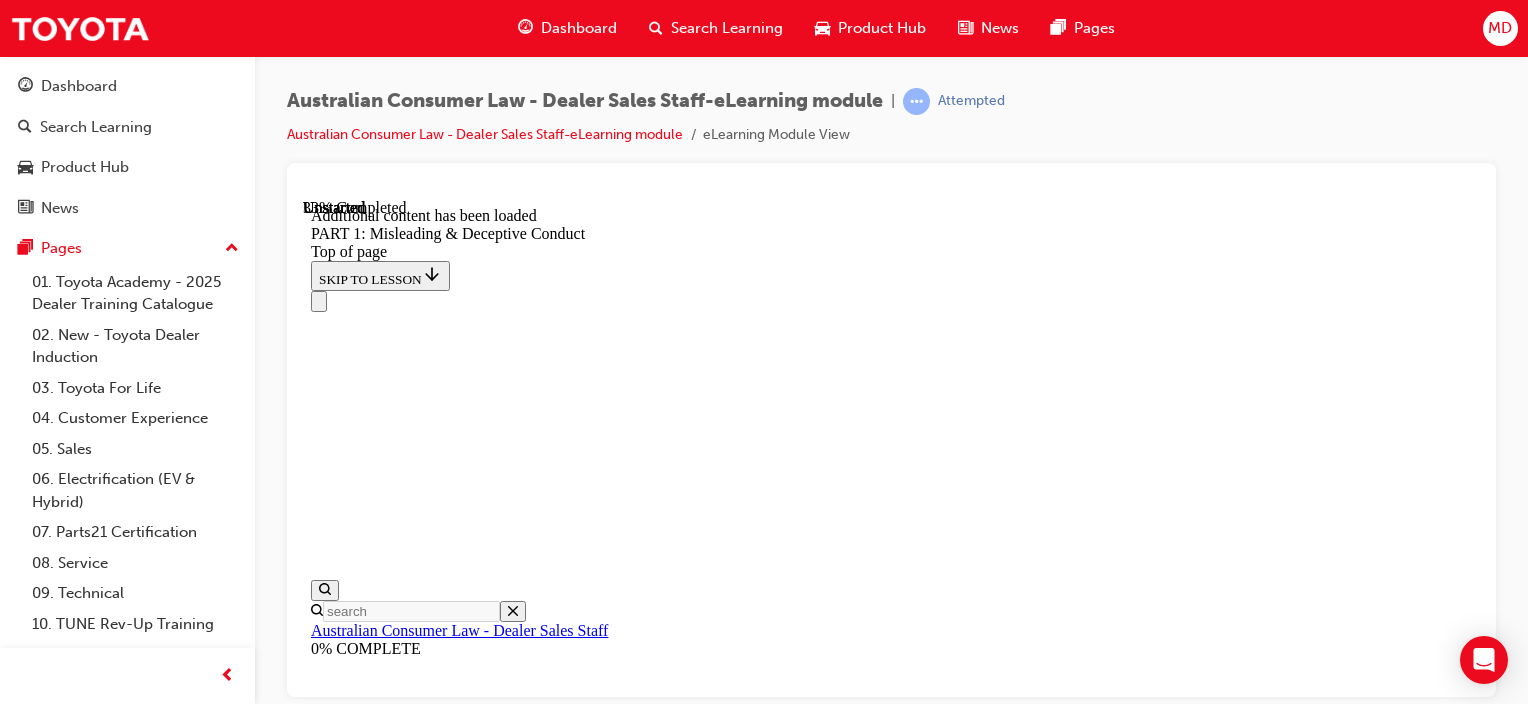 scroll, scrollTop: 2718, scrollLeft: 0, axis: vertical 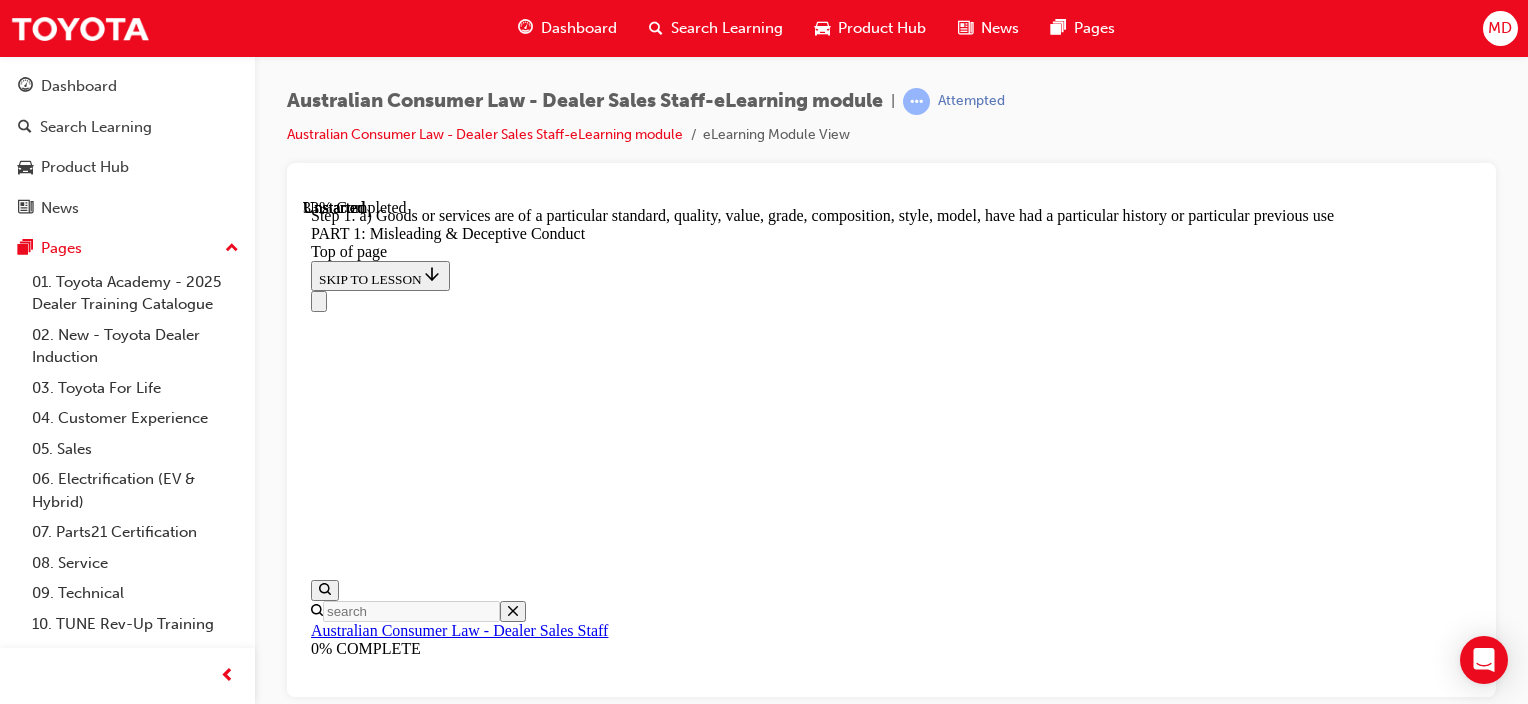 click at bounding box center [335, 9041] 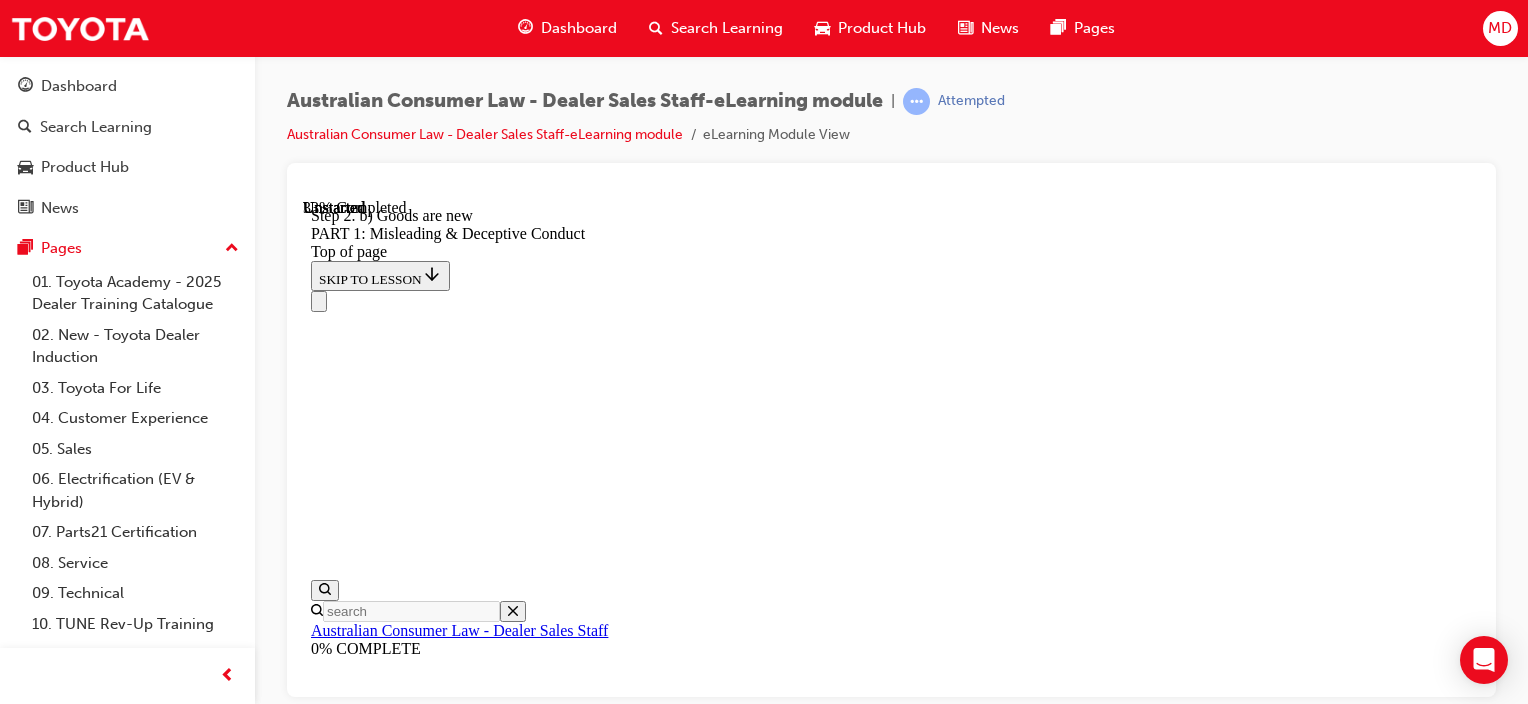 scroll, scrollTop: 2380, scrollLeft: 0, axis: vertical 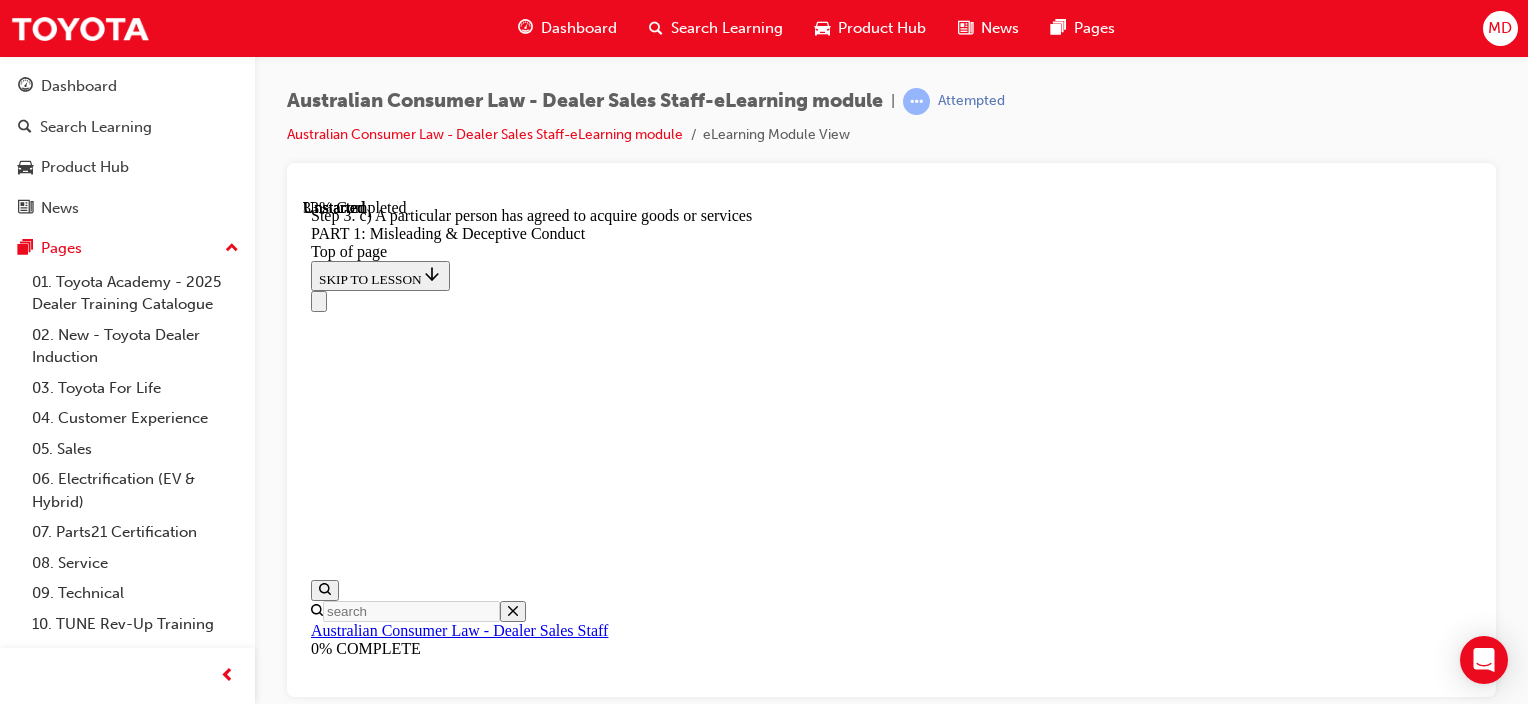 click 